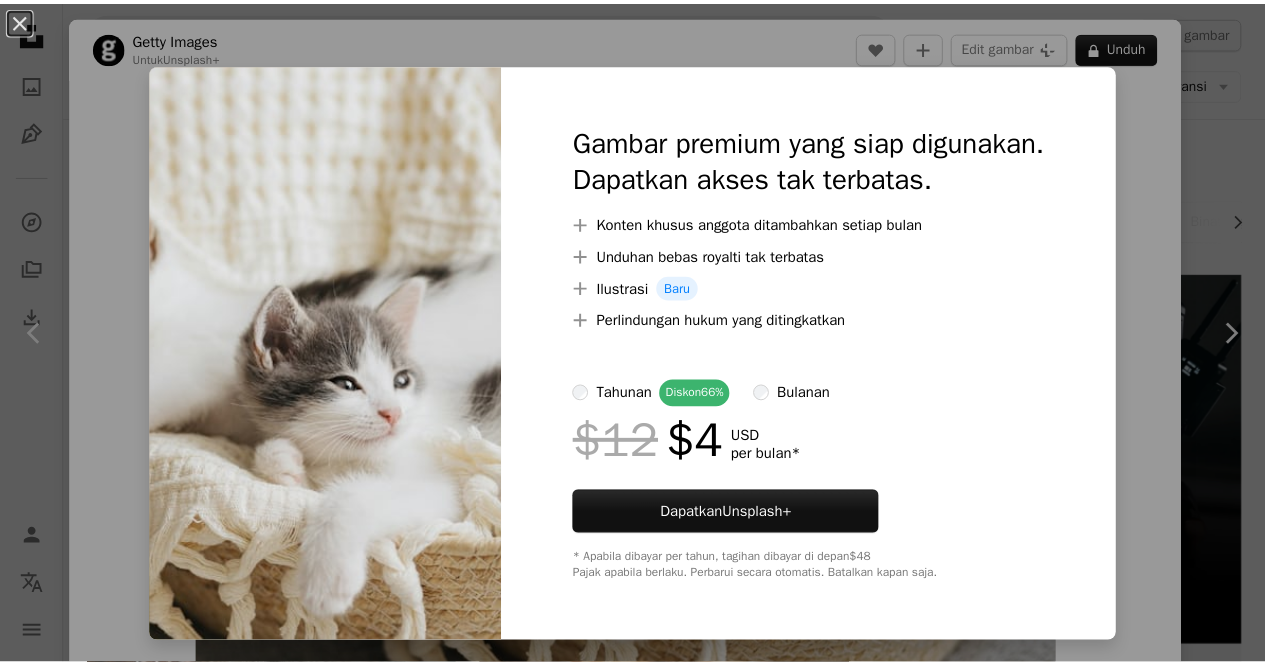 scroll, scrollTop: 1101, scrollLeft: 0, axis: vertical 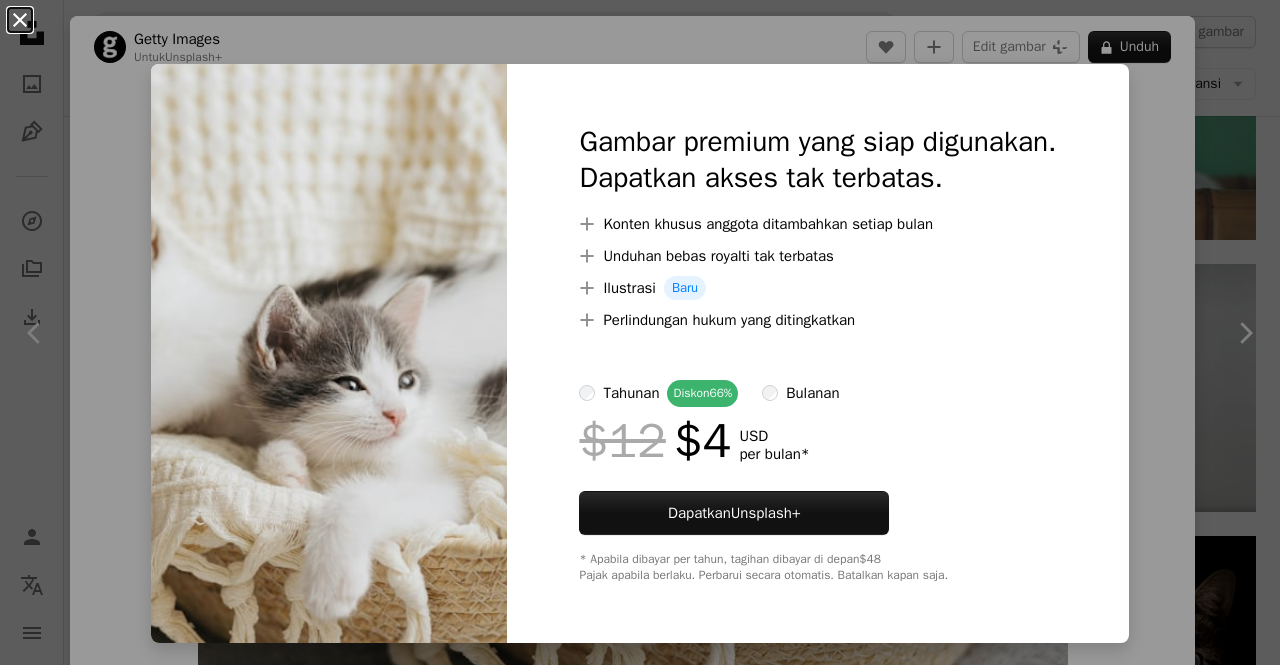 click on "An X shape" at bounding box center (20, 20) 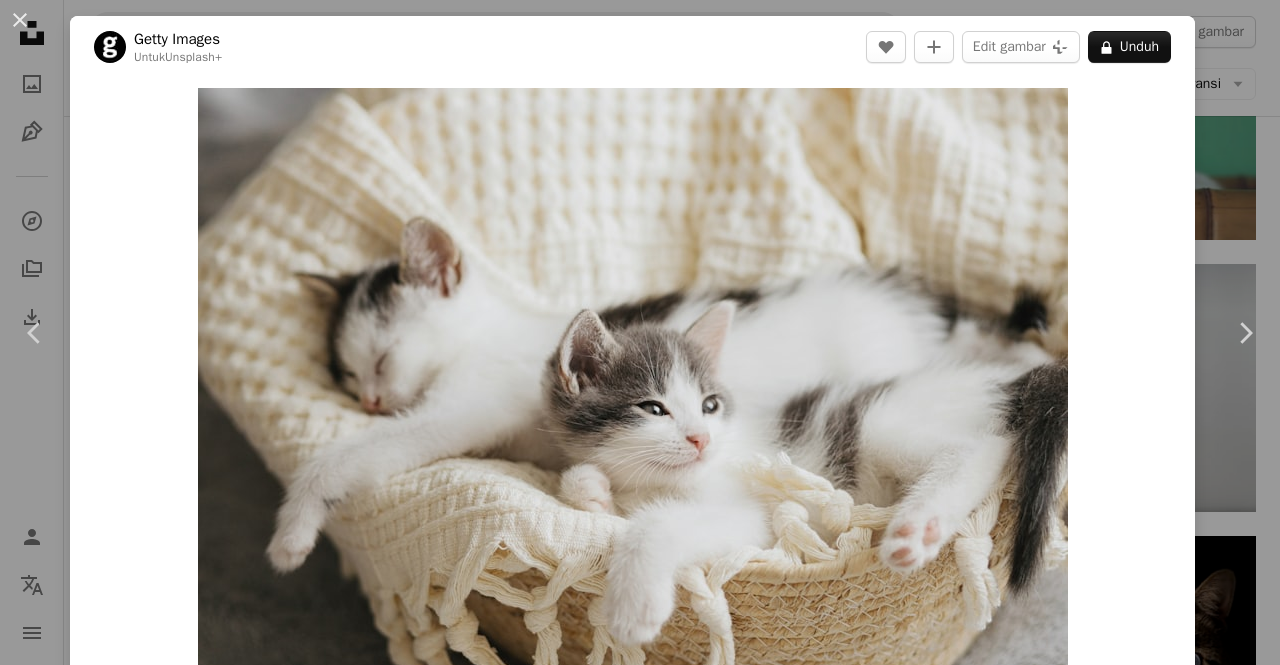 click on "Getty Images Untuk Unsplash+ A lock Unduh Zoom in Ditampilkan di Momen Nyaman A forward-right arrow Bagikan More Actions Calendar outlined Dipublikasikan pada 28 Agustus 2022 Safety Dilisensikan di bawah Lisensi Unsplash+ potret binatang kucing lucu fotografi Manis Nyaman Kucing Tidur kucing domestik horisontal selimut keranjang kecil Beristirahat nyaman gambar berwarna Fluffy Adopsi hewan peliharaan kucing abu-abu Gambar gratis Dari seri ini Plus sign for Unsplash+ Plus sign for Unsplash+ Gambar terkait Plus sign for Unsplash+ A heart A plus sign Getty Images Untuk Unsplash+ A lock Unduh Plus sign for Unsplash+ A heart A plus sign Getty Images Untuk Unsplash+ A lock Unduh Plus sign for Unsplash+ A heart A plus sign Getty Images Untuk Unsplash+ A lock Unduh Plus sign for Unsplash+ A heart A plus sign" at bounding box center [640, 332] 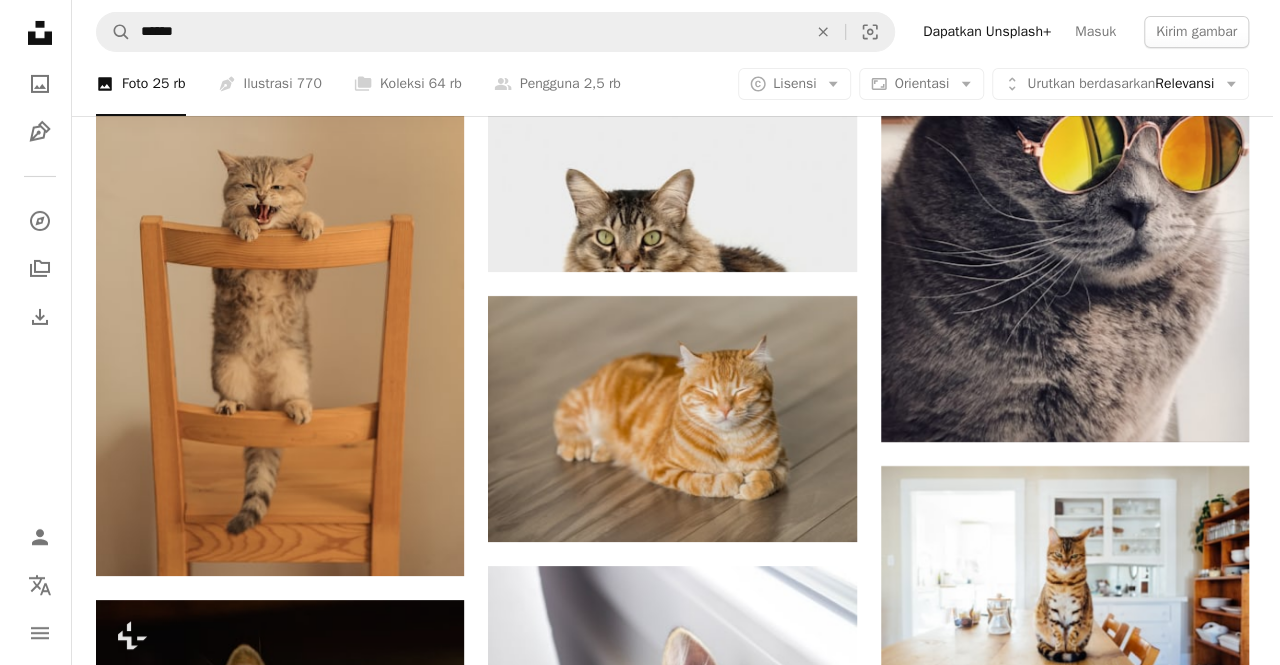 scroll, scrollTop: 3476, scrollLeft: 0, axis: vertical 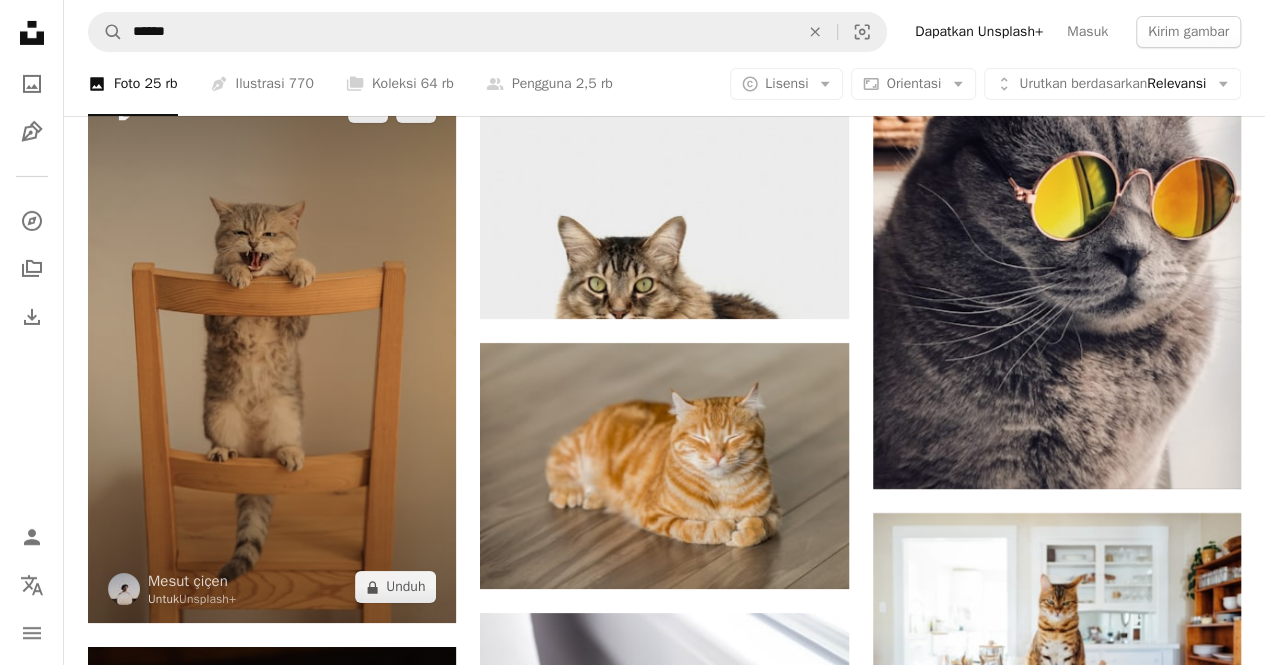 click at bounding box center [272, 347] 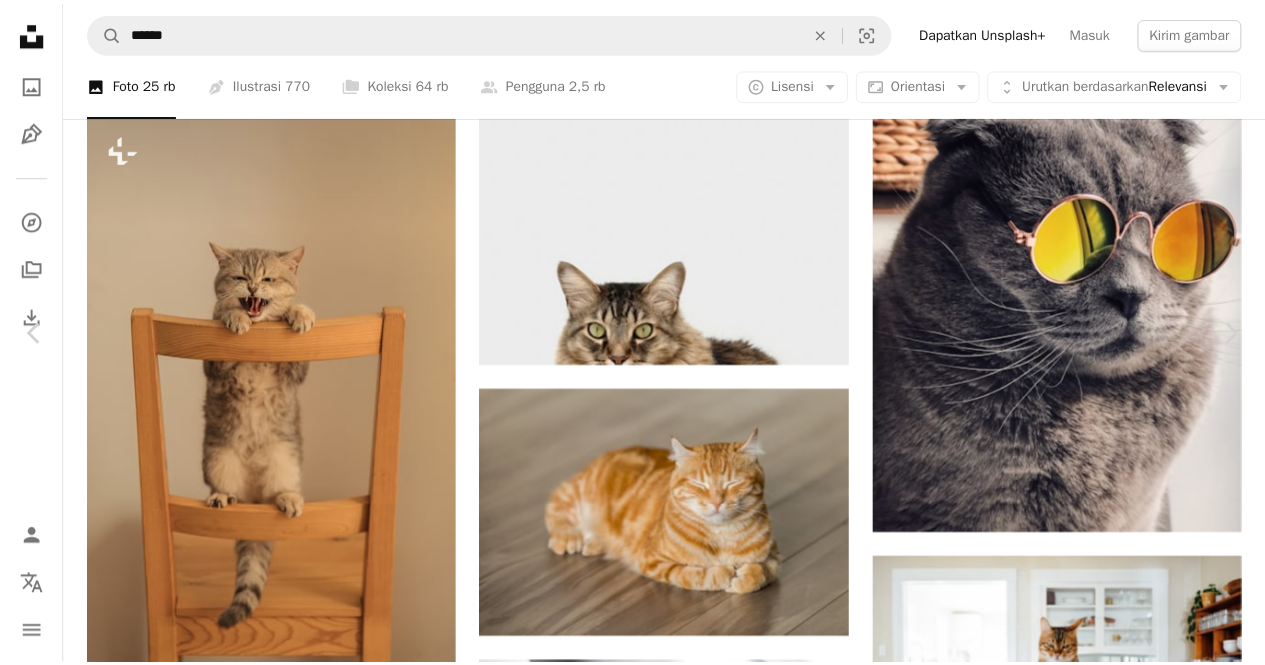 scroll, scrollTop: 0, scrollLeft: 0, axis: both 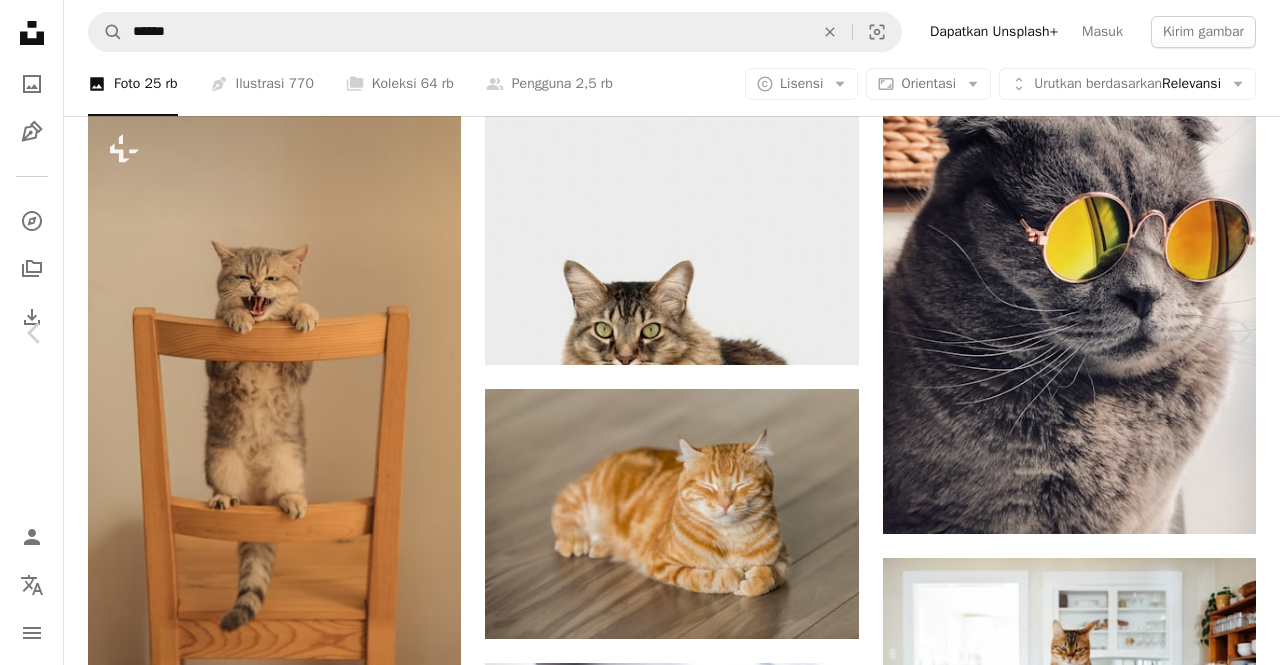 click on "An X shape" at bounding box center [20, 20] 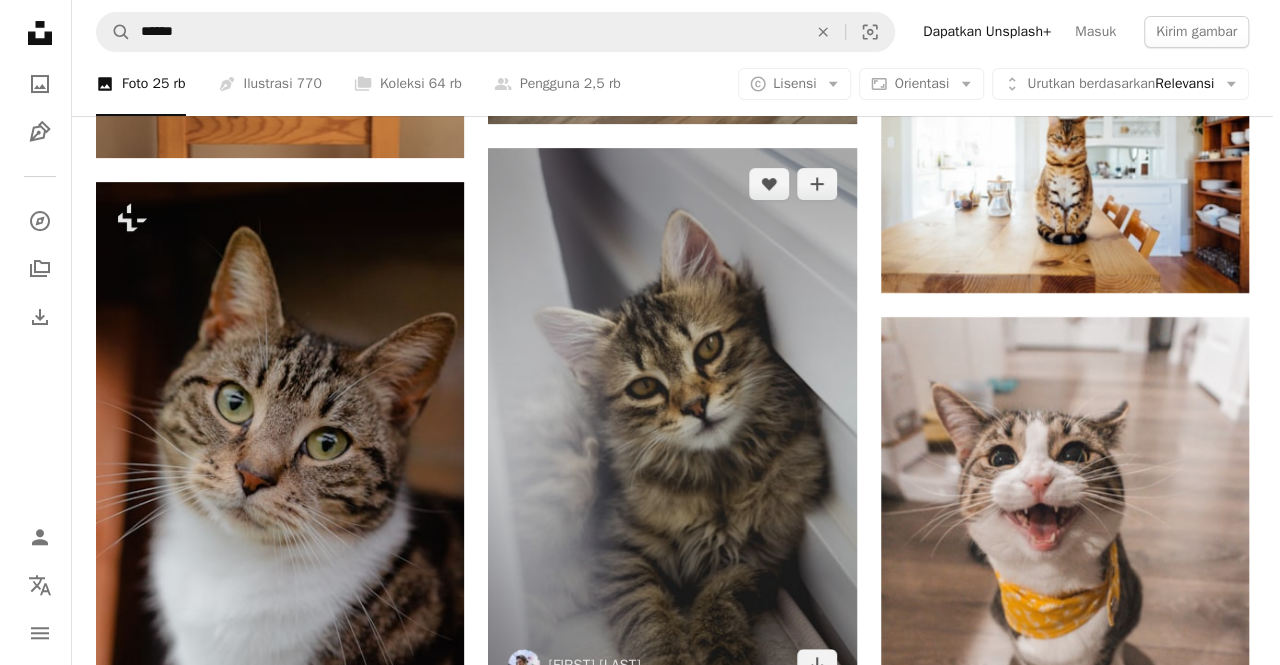 scroll, scrollTop: 3931, scrollLeft: 0, axis: vertical 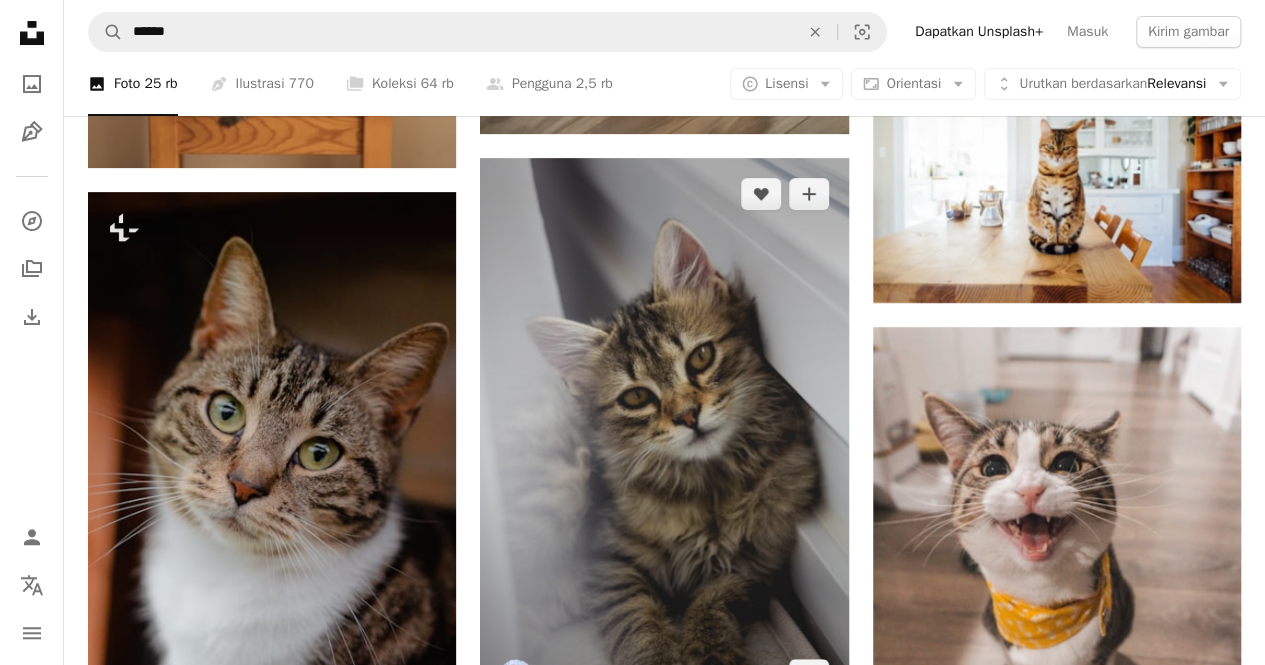 click at bounding box center [664, 434] 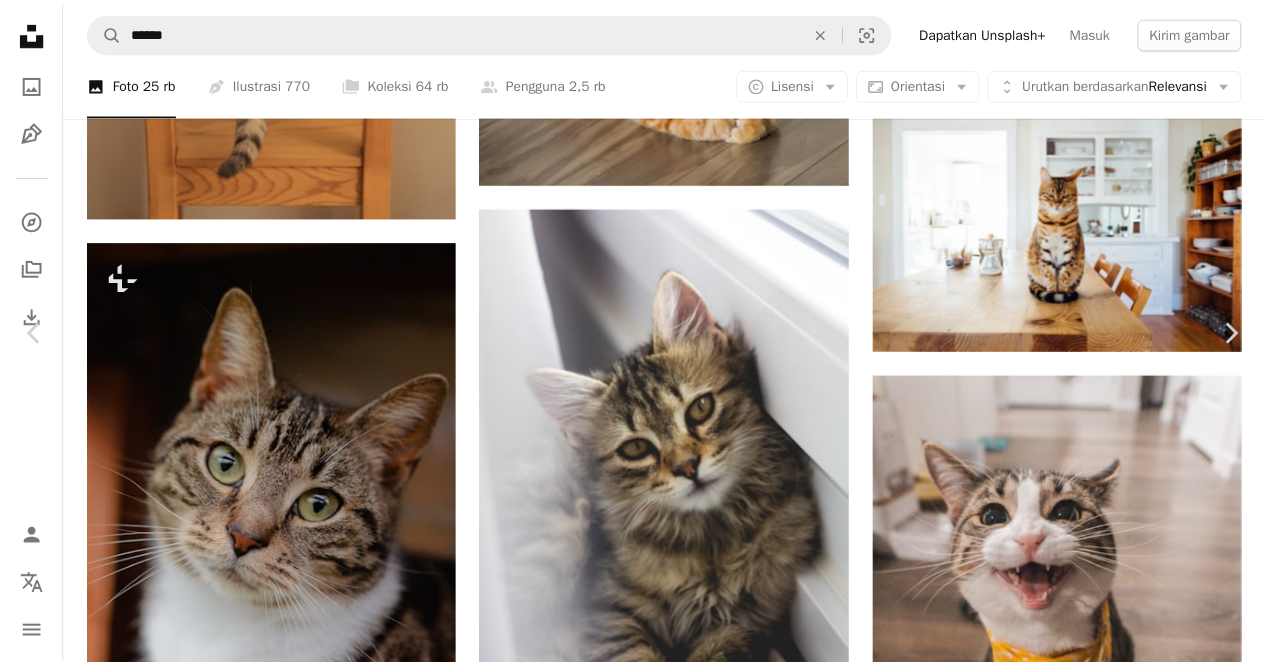 scroll, scrollTop: 2084, scrollLeft: 0, axis: vertical 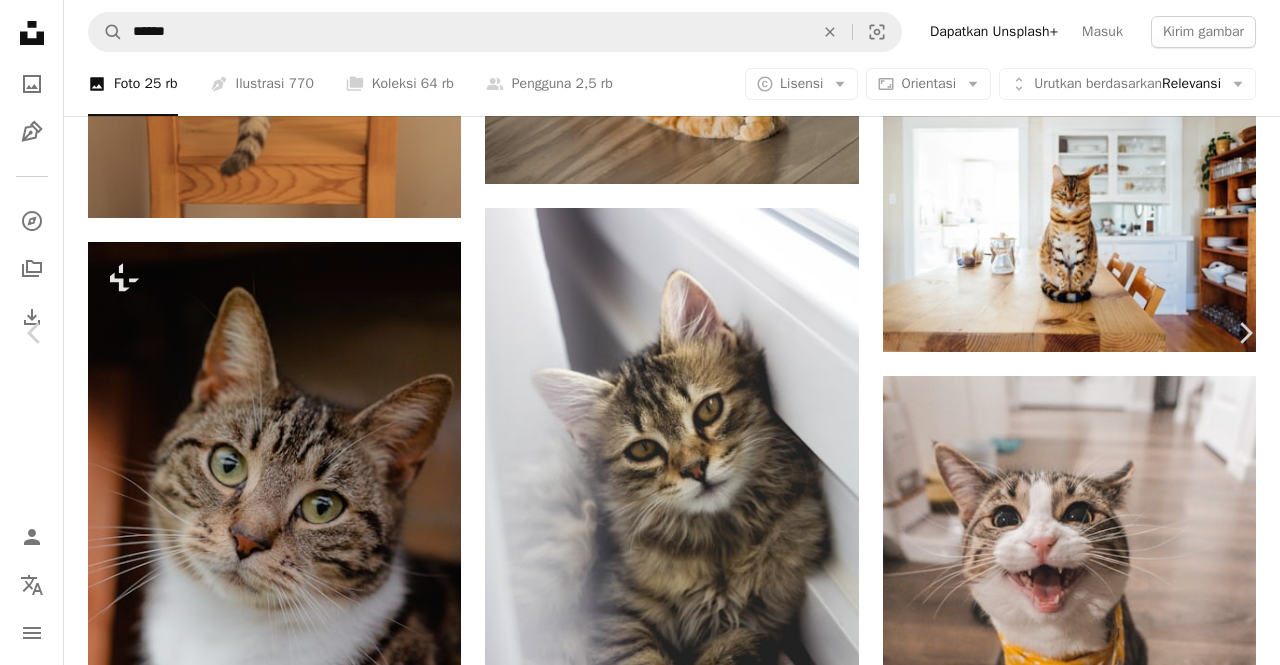 click on "An X shape" at bounding box center (20, 20) 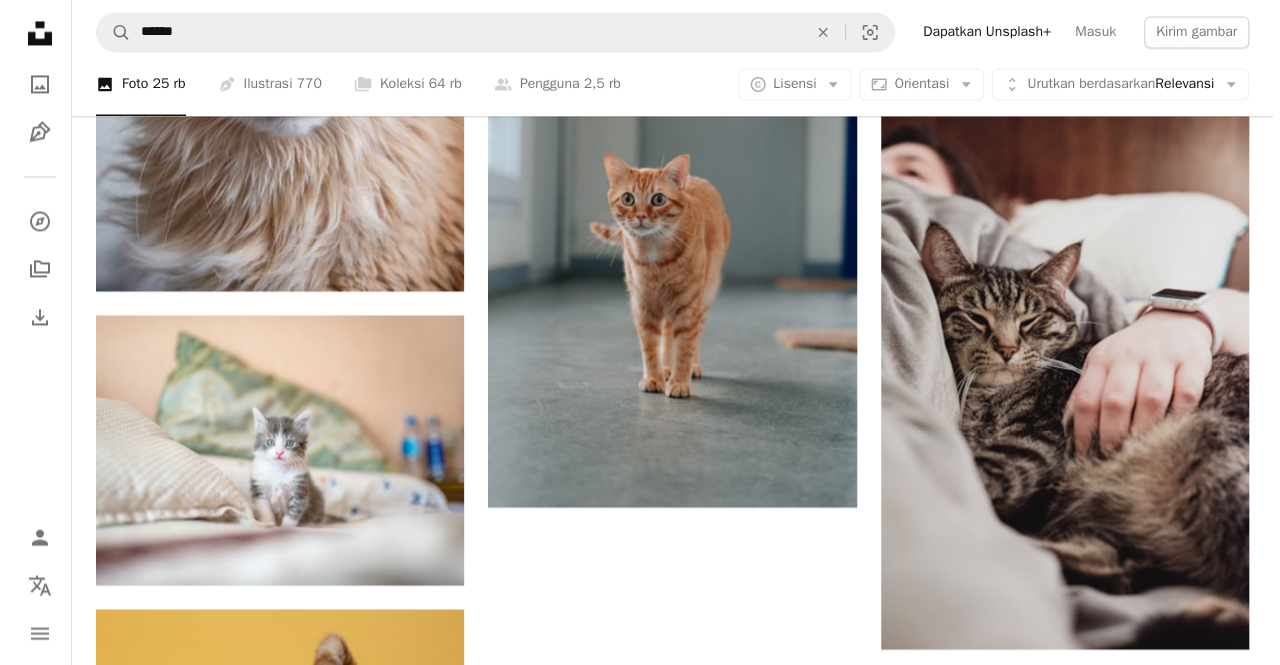 scroll, scrollTop: 5495, scrollLeft: 0, axis: vertical 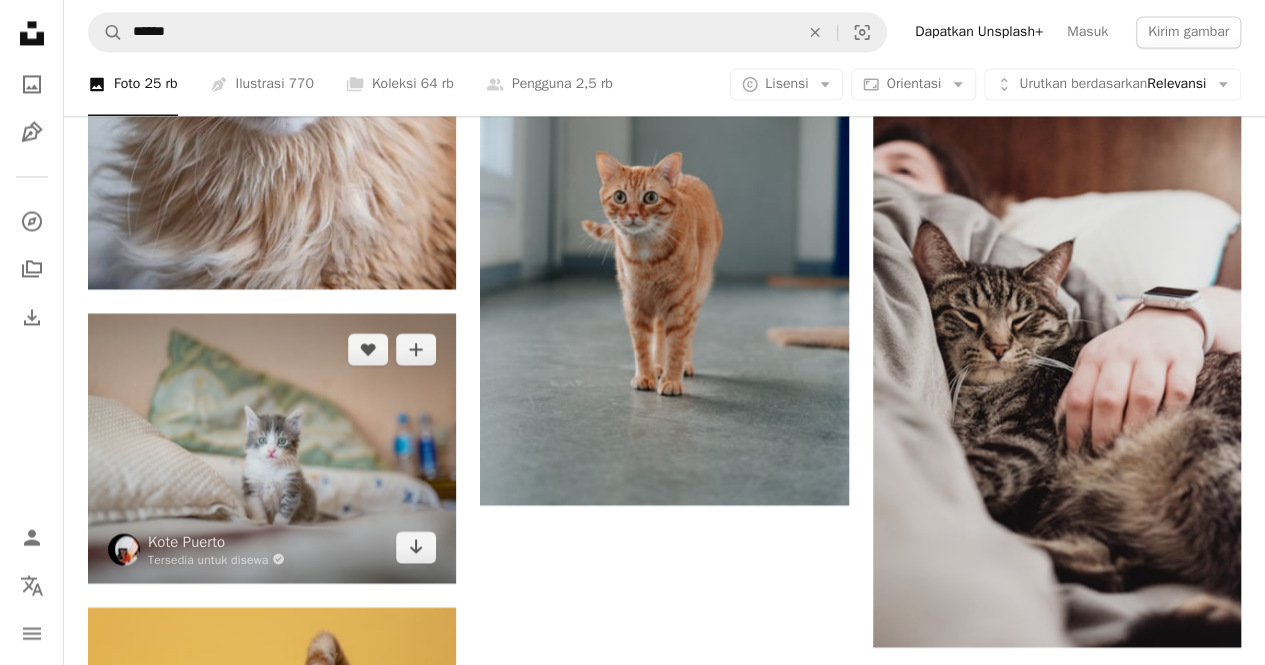 click at bounding box center [272, 448] 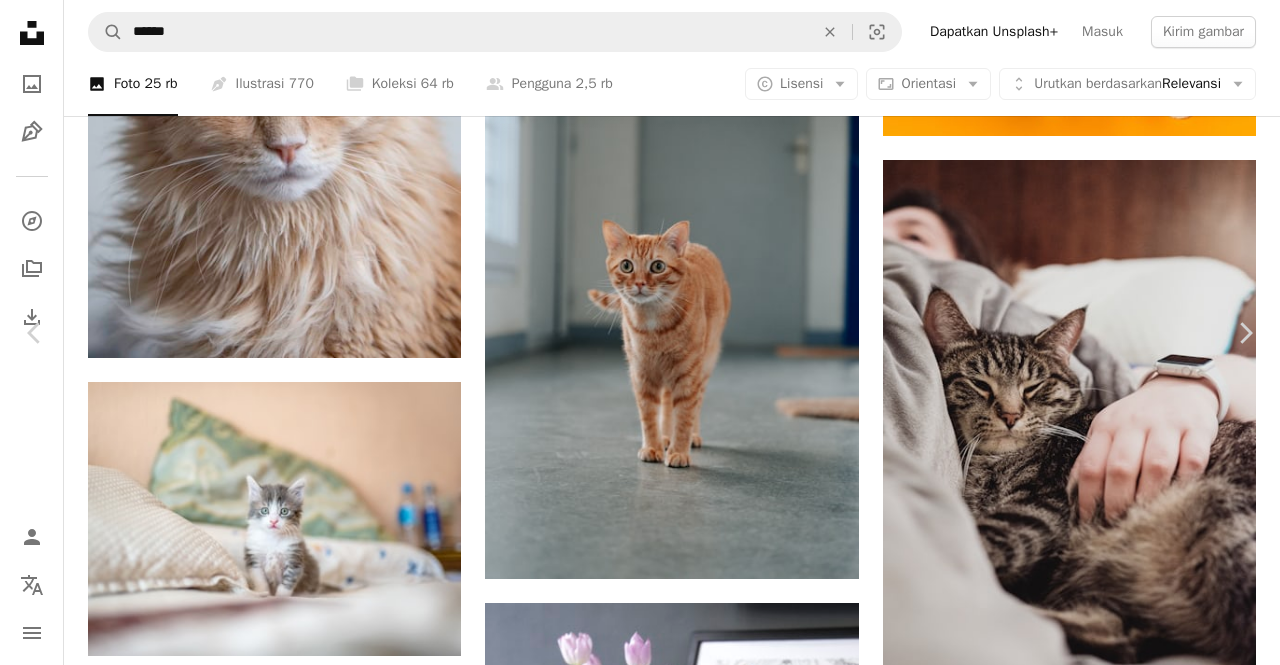 scroll, scrollTop: 3530, scrollLeft: 0, axis: vertical 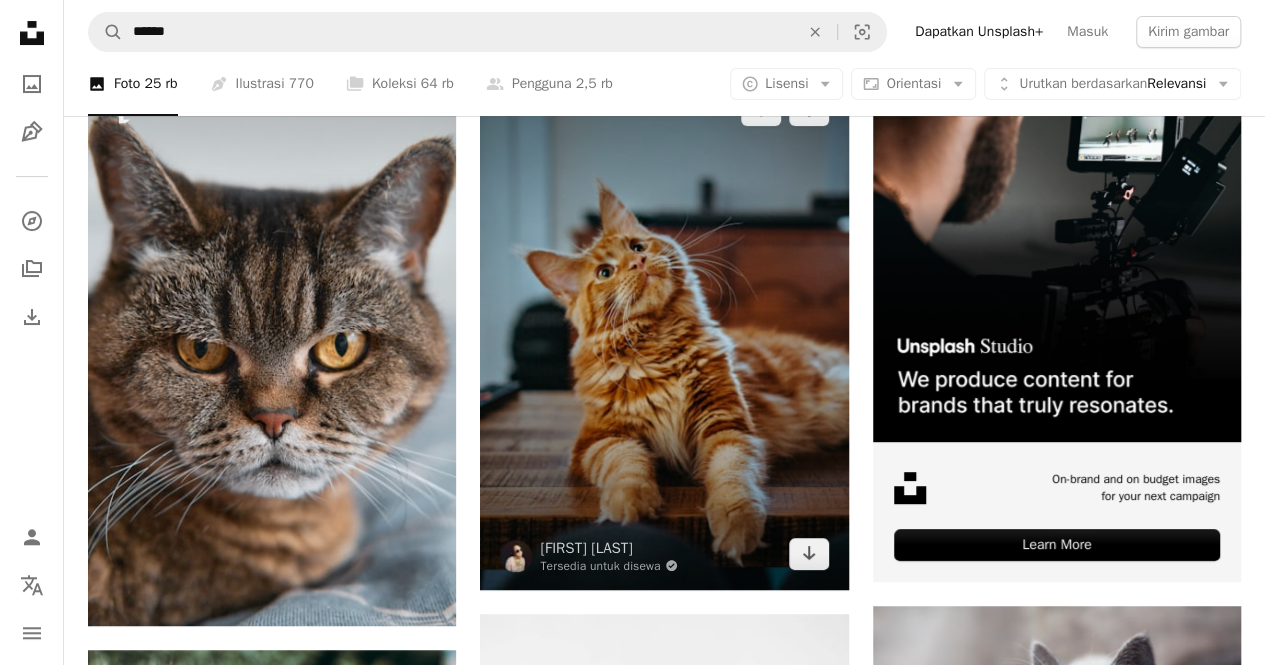 click at bounding box center [664, 332] 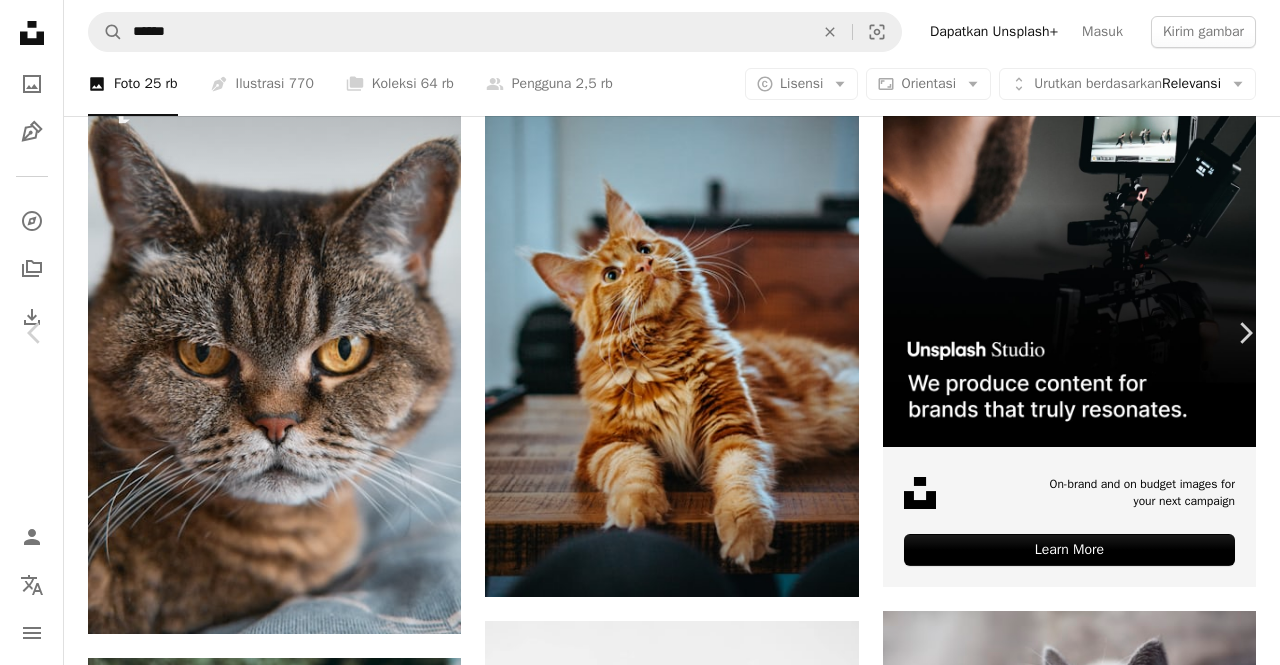 scroll, scrollTop: 2035, scrollLeft: 0, axis: vertical 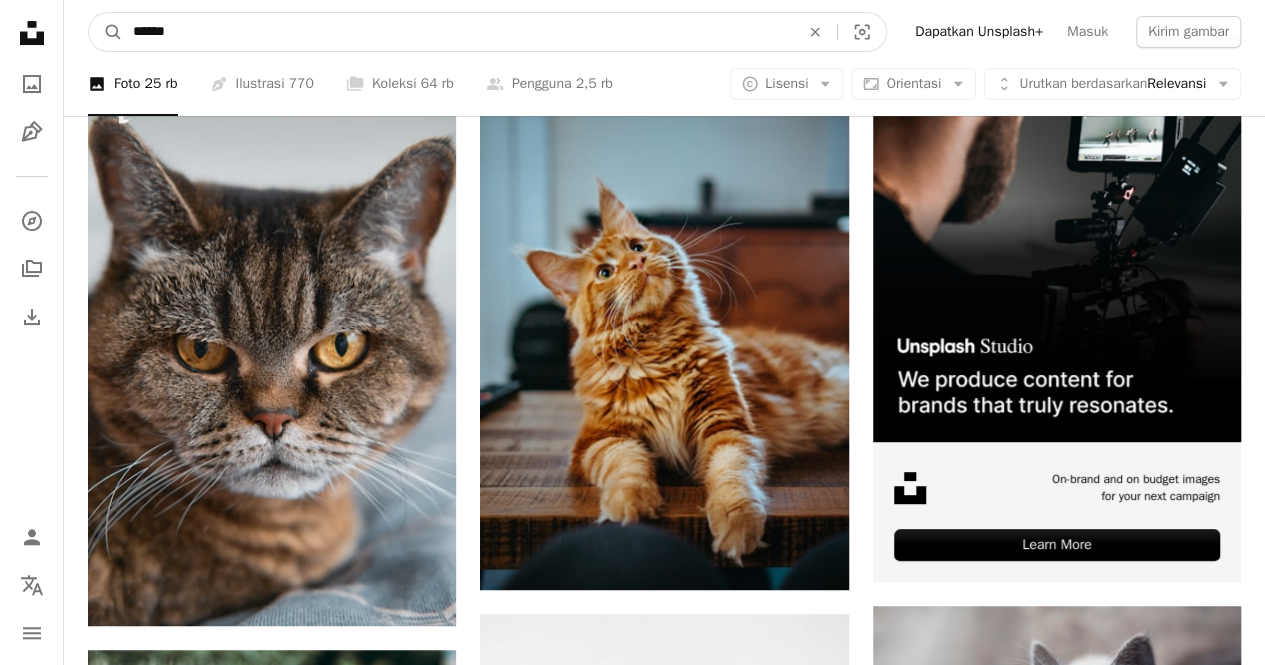 click on "******" at bounding box center [458, 32] 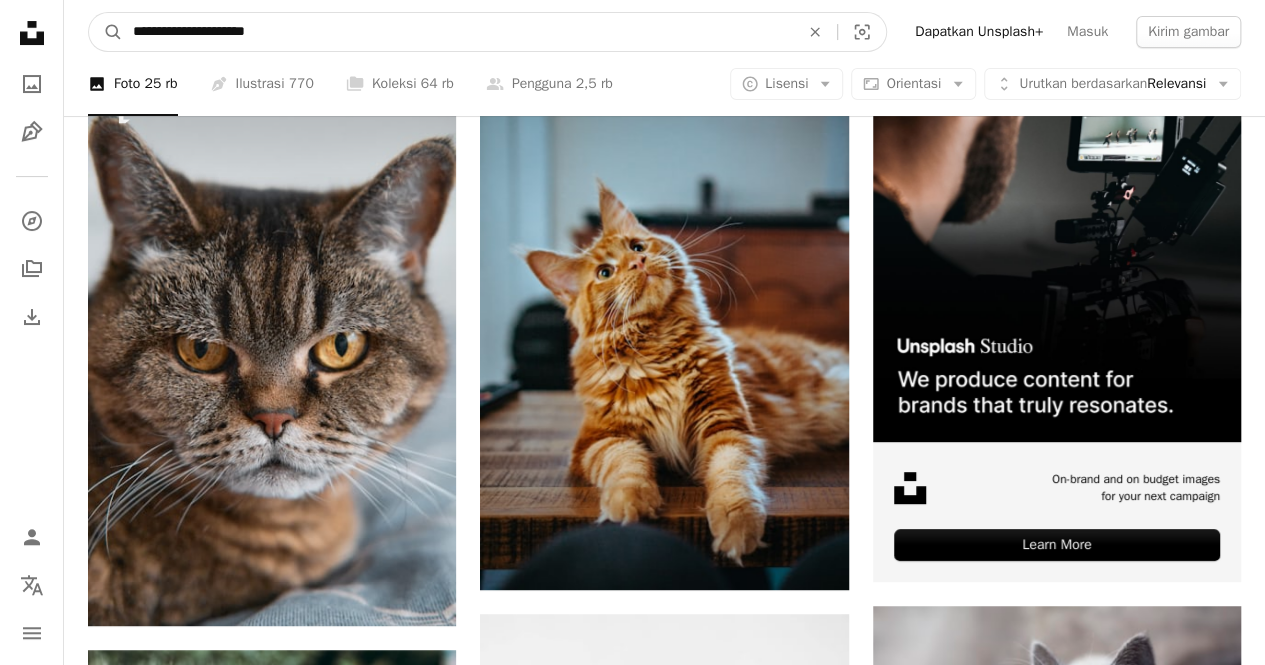 type on "**********" 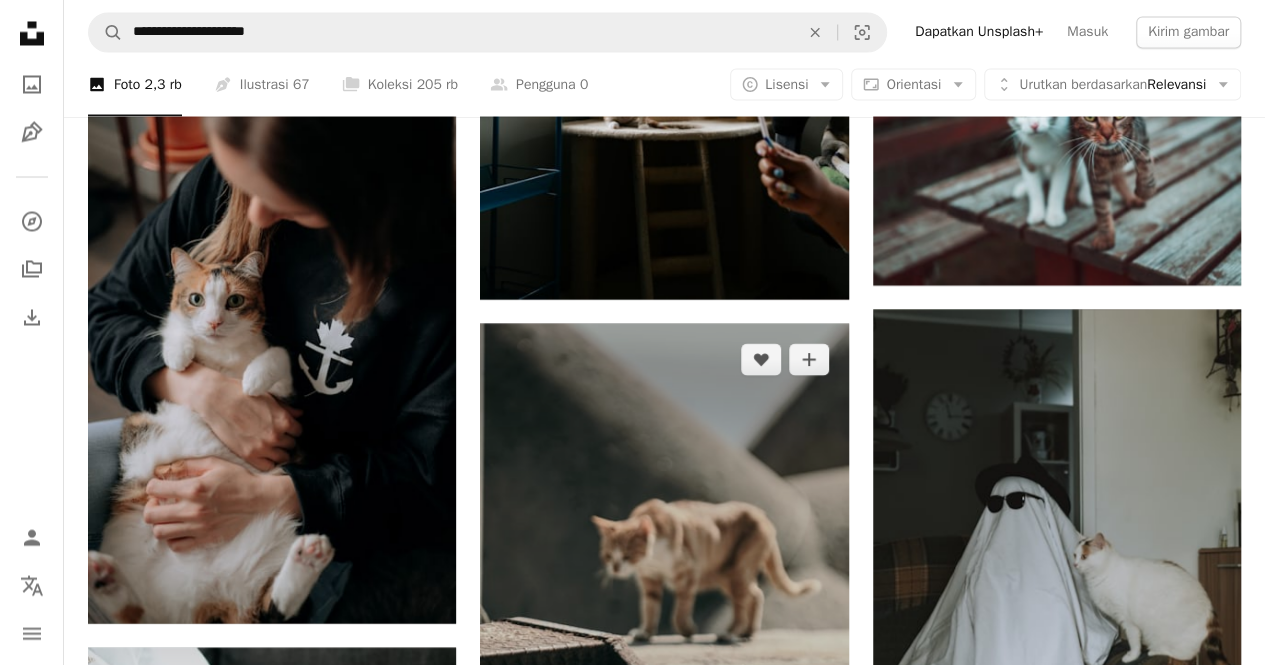 scroll, scrollTop: 1858, scrollLeft: 0, axis: vertical 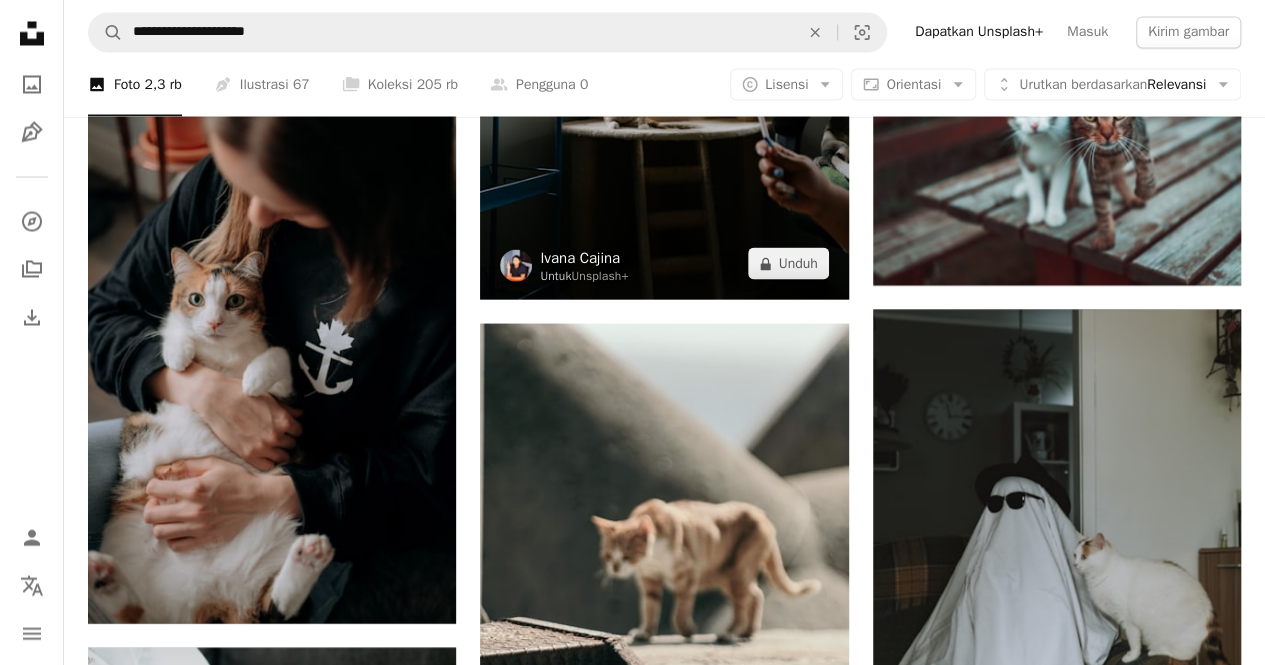 click on "Ivana Cajina" at bounding box center (584, 257) 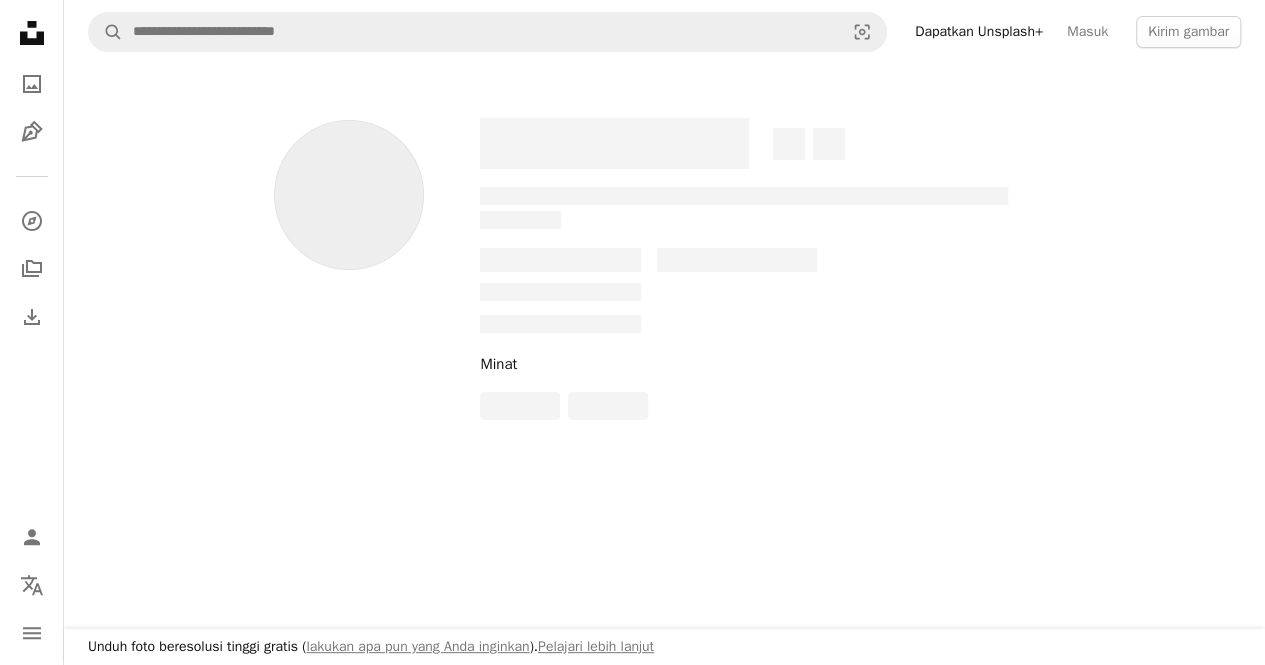 scroll, scrollTop: 0, scrollLeft: 0, axis: both 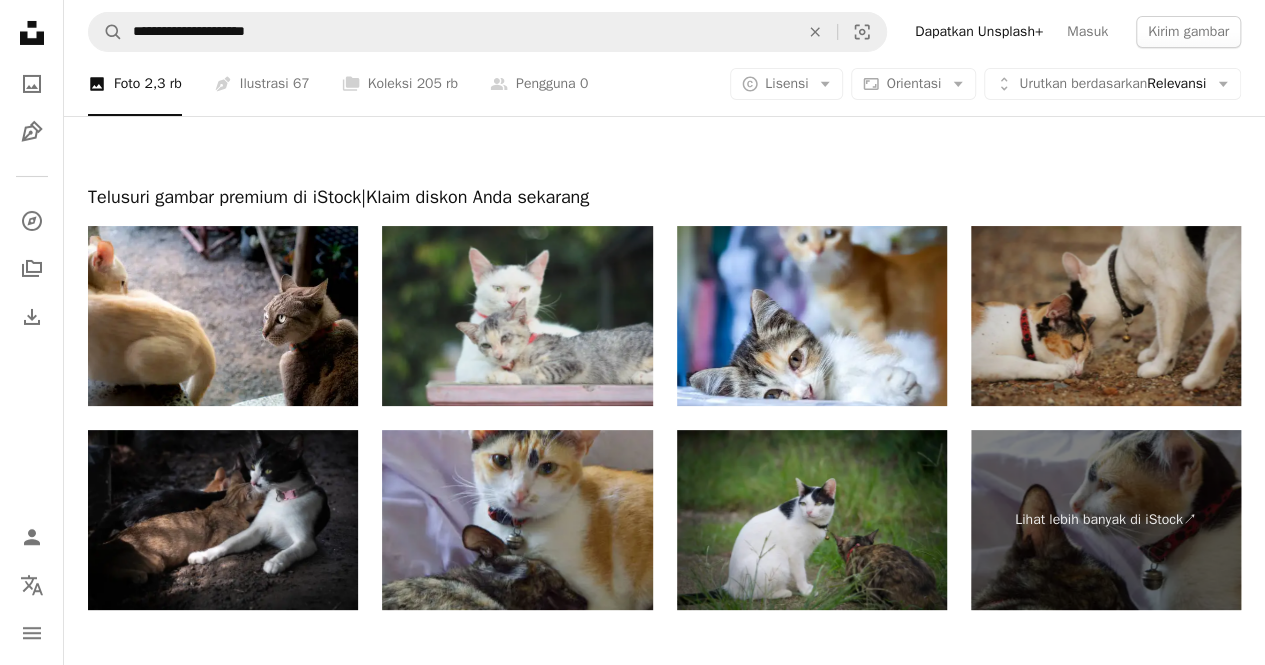 click at bounding box center (517, 316) 